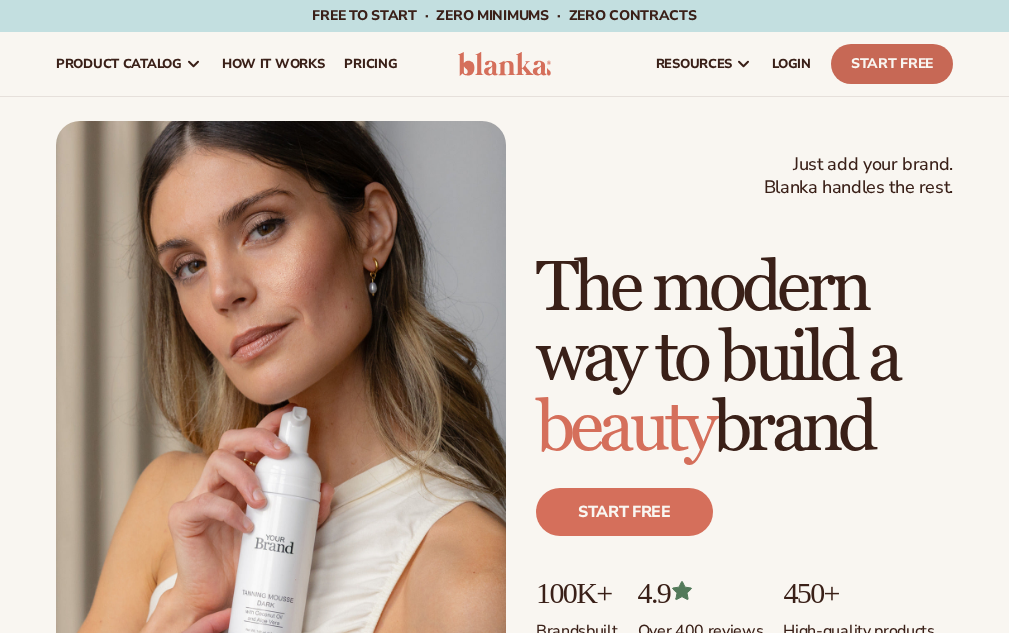scroll, scrollTop: 0, scrollLeft: 0, axis: both 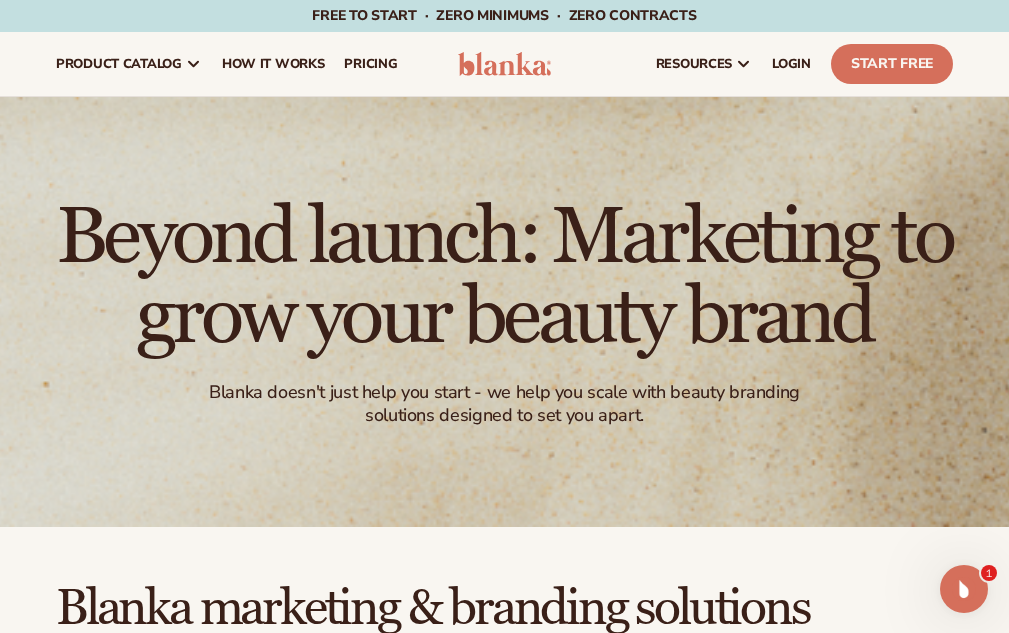click 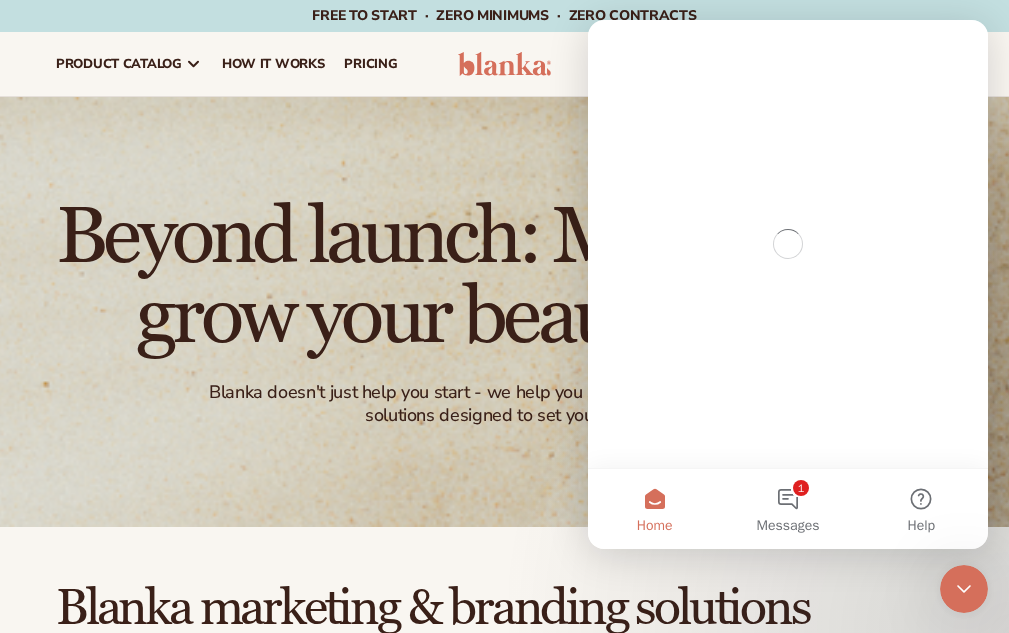 scroll, scrollTop: 0, scrollLeft: 0, axis: both 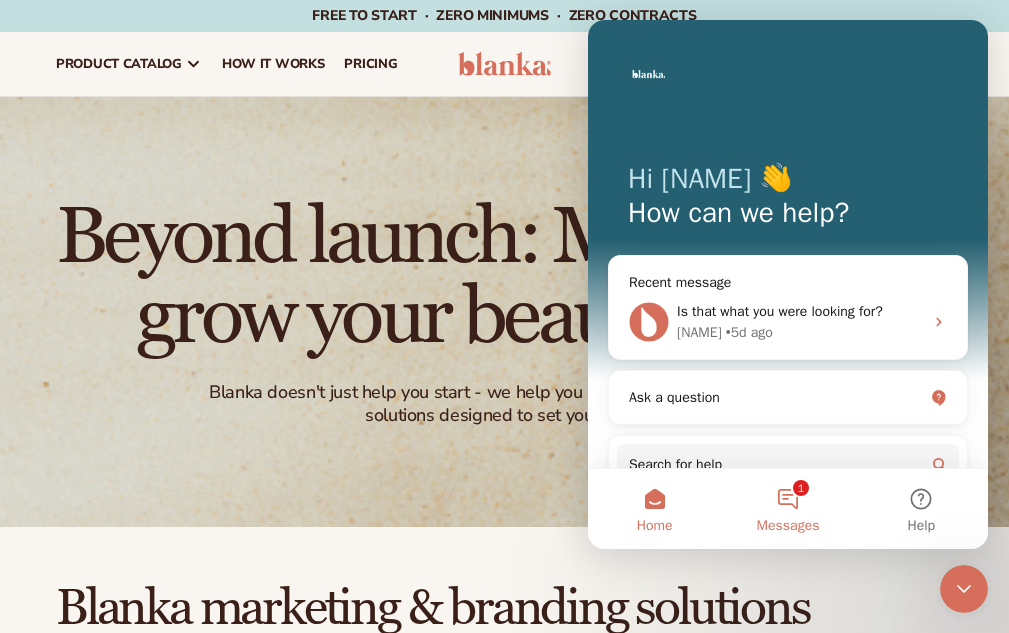 click on "1 Messages" at bounding box center [787, 509] 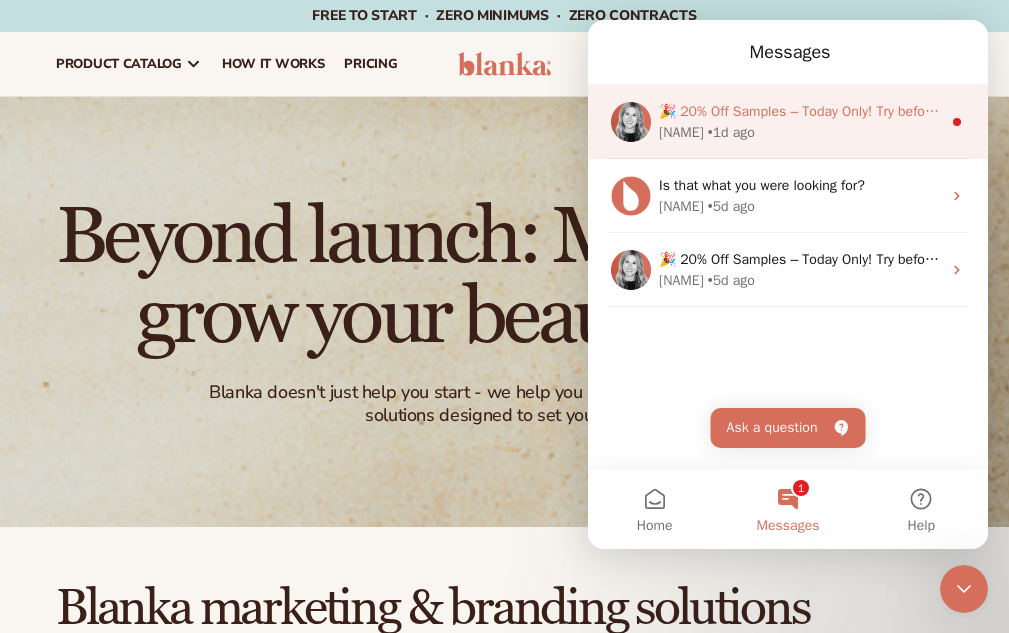 click on "Lee •  1d ago" at bounding box center [800, 132] 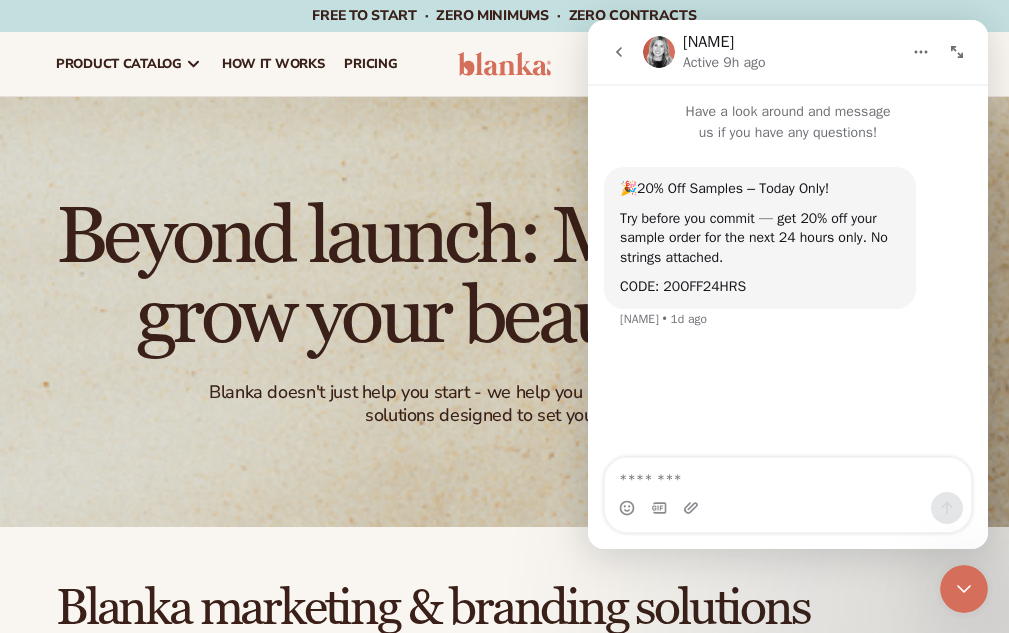 click on "Beyond launch: Marketing to grow your beauty brand Blanka doesn't just help you start - we help you scale with beauty branding solutions designed to set you apart." at bounding box center (504, 312) 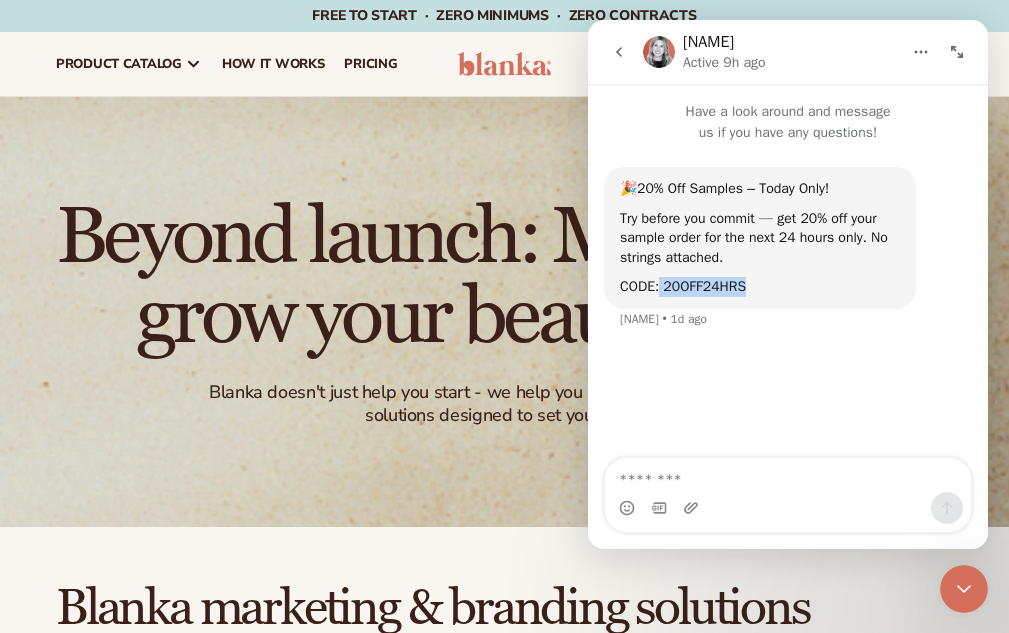 drag, startPoint x: 661, startPoint y: 285, endPoint x: 767, endPoint y: 298, distance: 106.7942 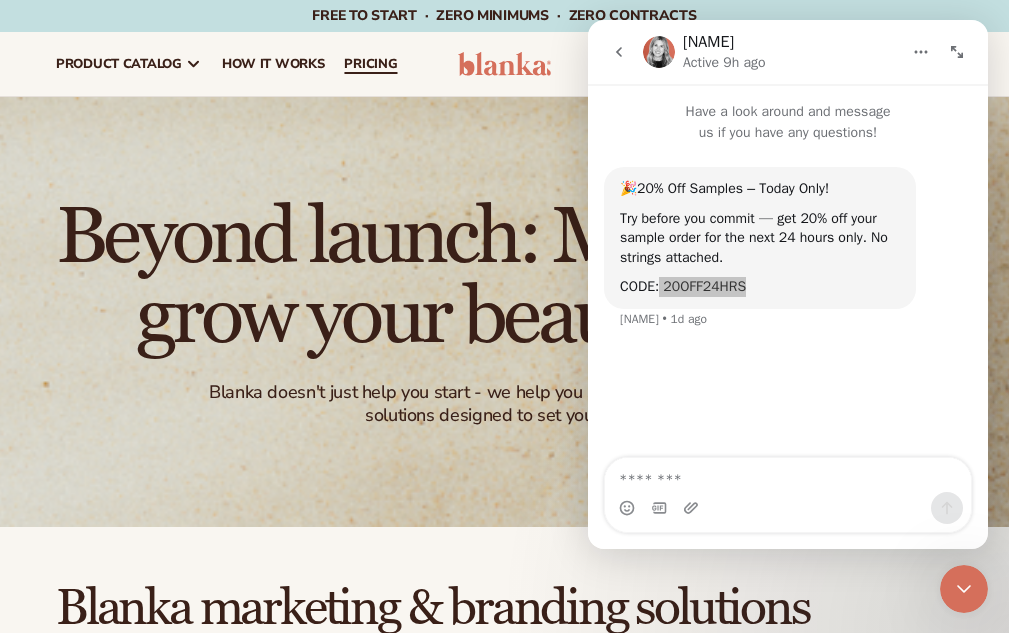 click on "pricing" at bounding box center [370, 64] 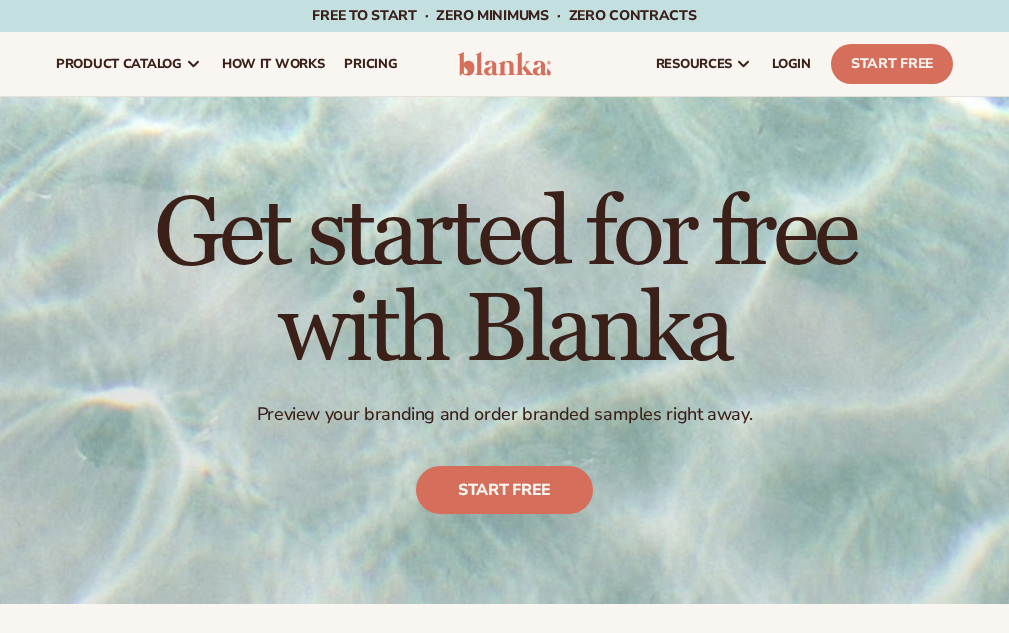 scroll, scrollTop: 0, scrollLeft: 0, axis: both 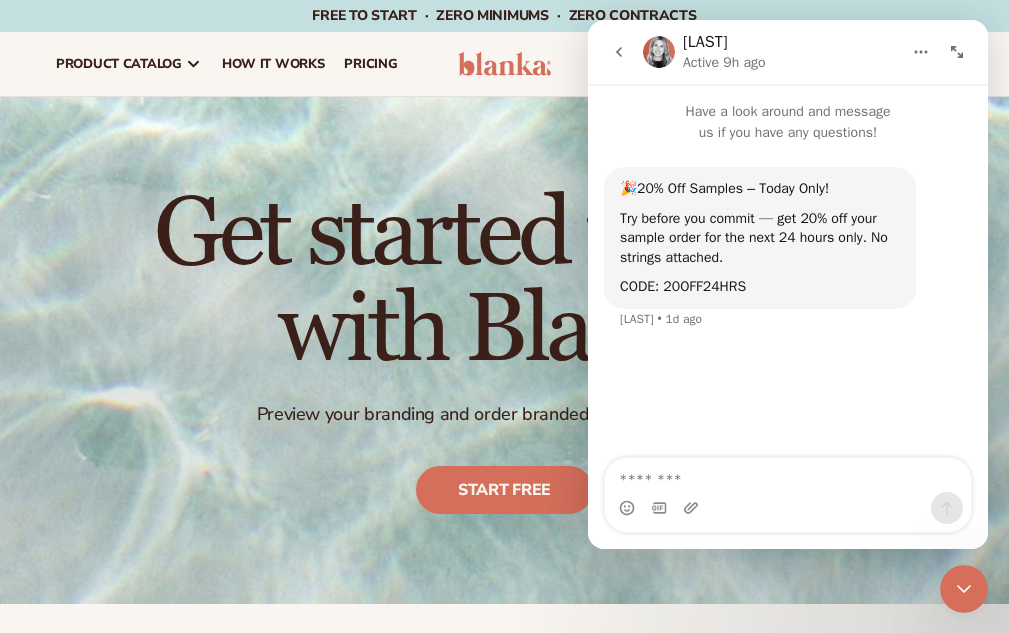 click on "Get started for free  with Blanka" at bounding box center [504, 283] 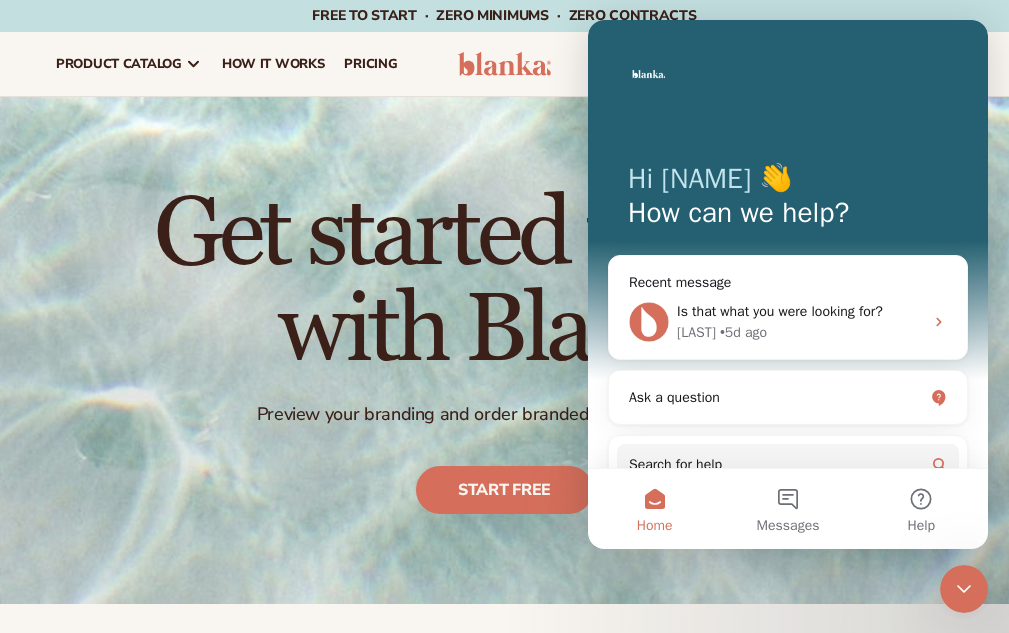 click 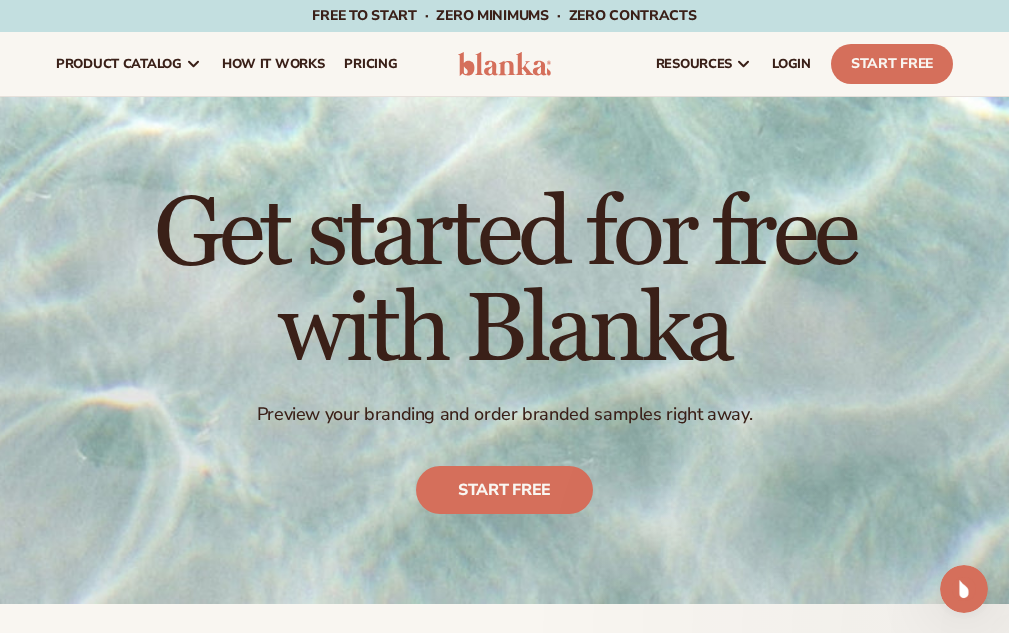 scroll, scrollTop: 0, scrollLeft: 0, axis: both 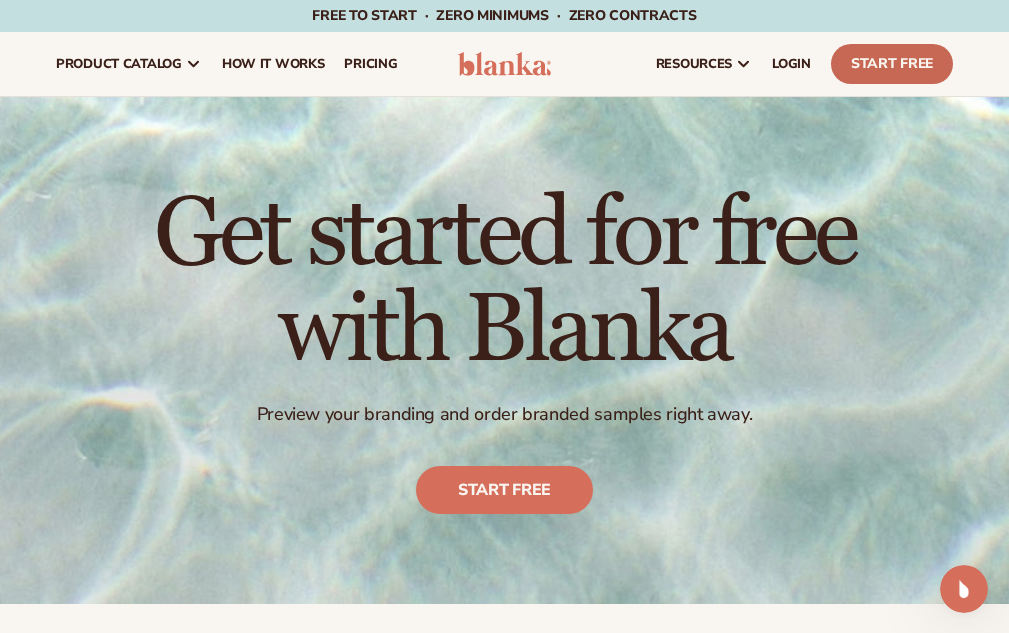 click on "Start Free" at bounding box center [892, 64] 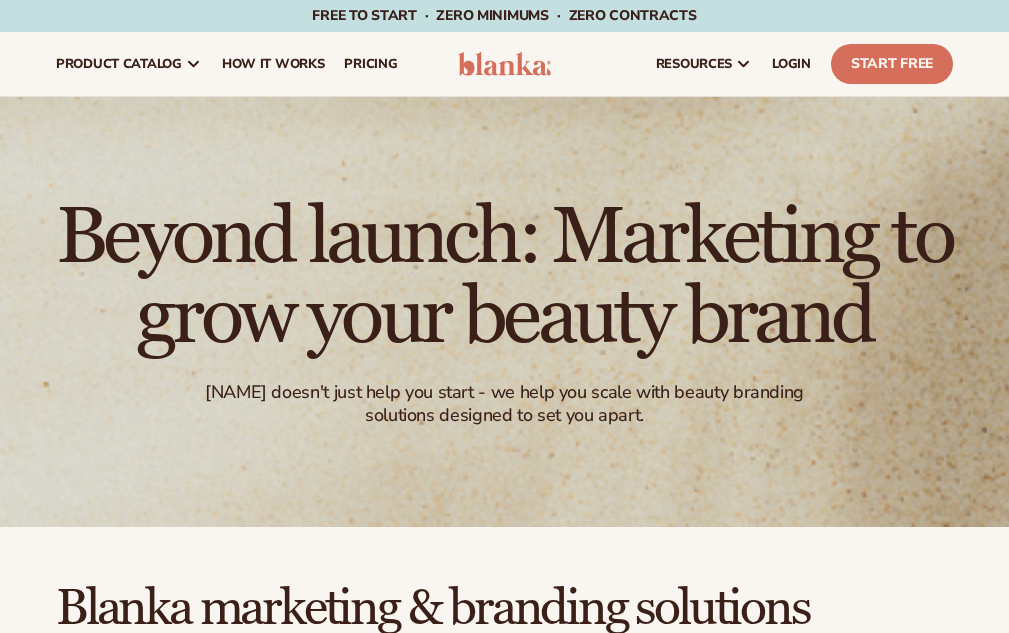 scroll, scrollTop: 0, scrollLeft: 0, axis: both 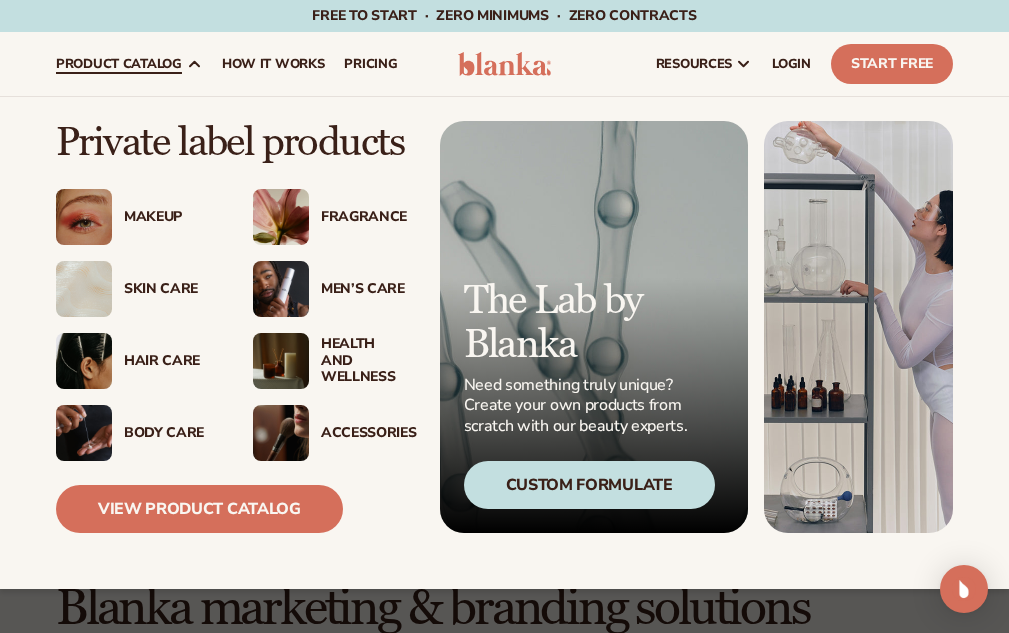 click on "product catalog" at bounding box center (119, 64) 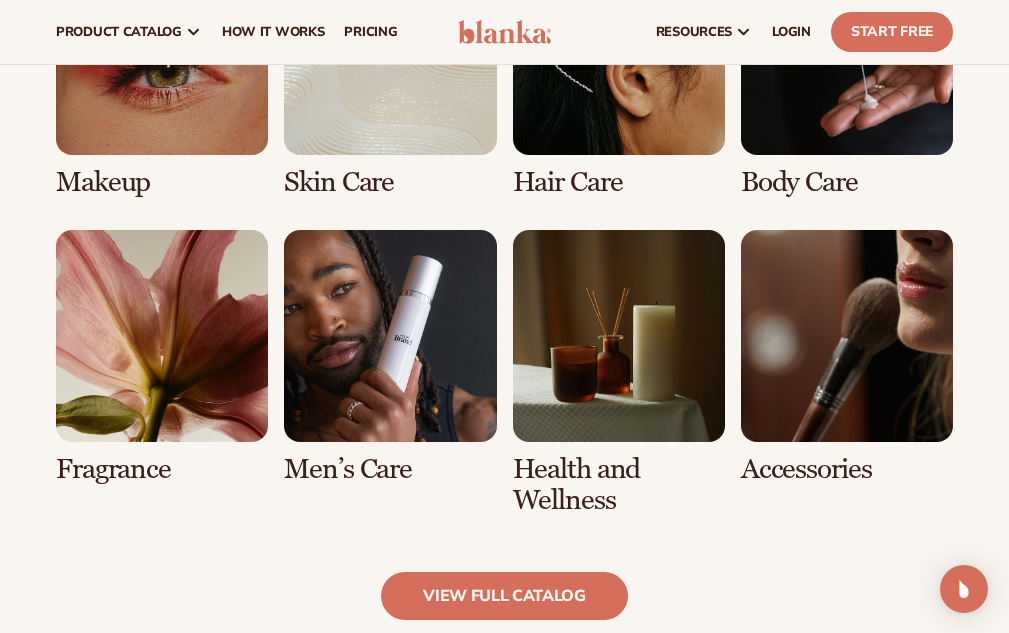 scroll, scrollTop: 1500, scrollLeft: 0, axis: vertical 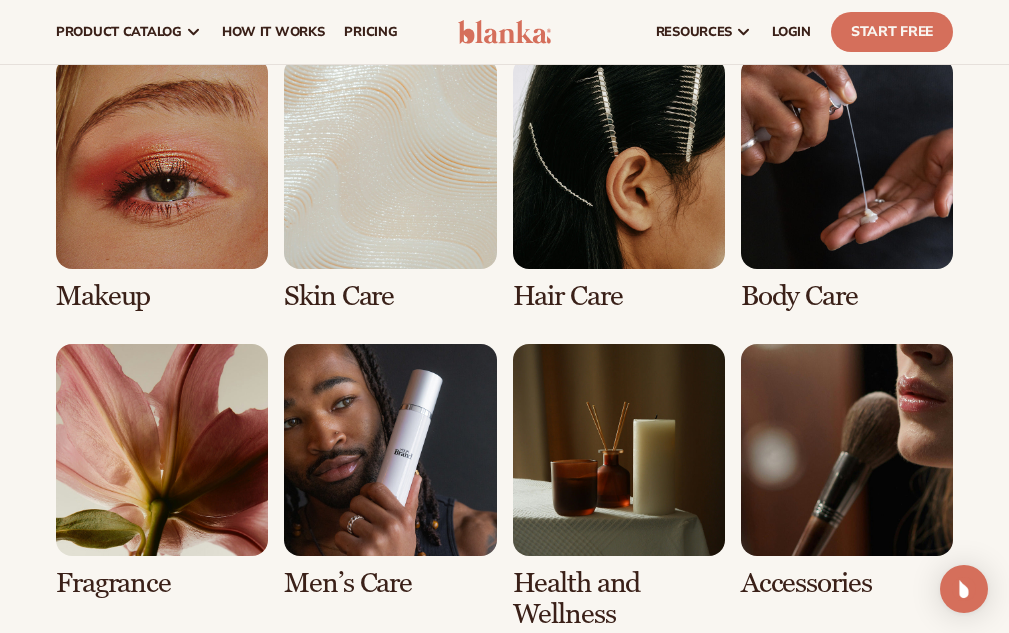 click at bounding box center (162, 471) 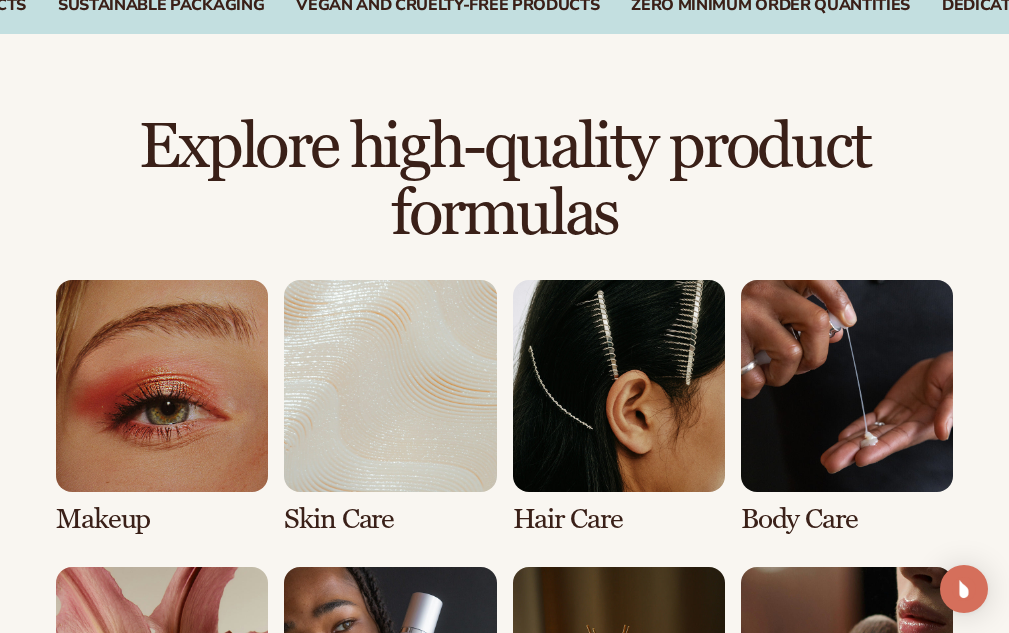 scroll, scrollTop: 1300, scrollLeft: 0, axis: vertical 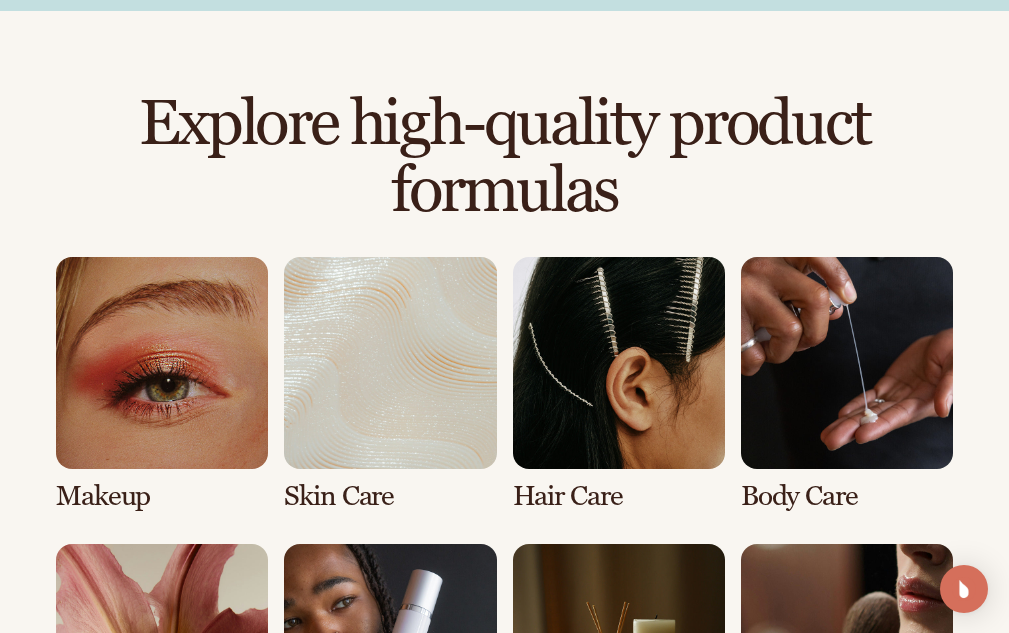 click at bounding box center [619, 384] 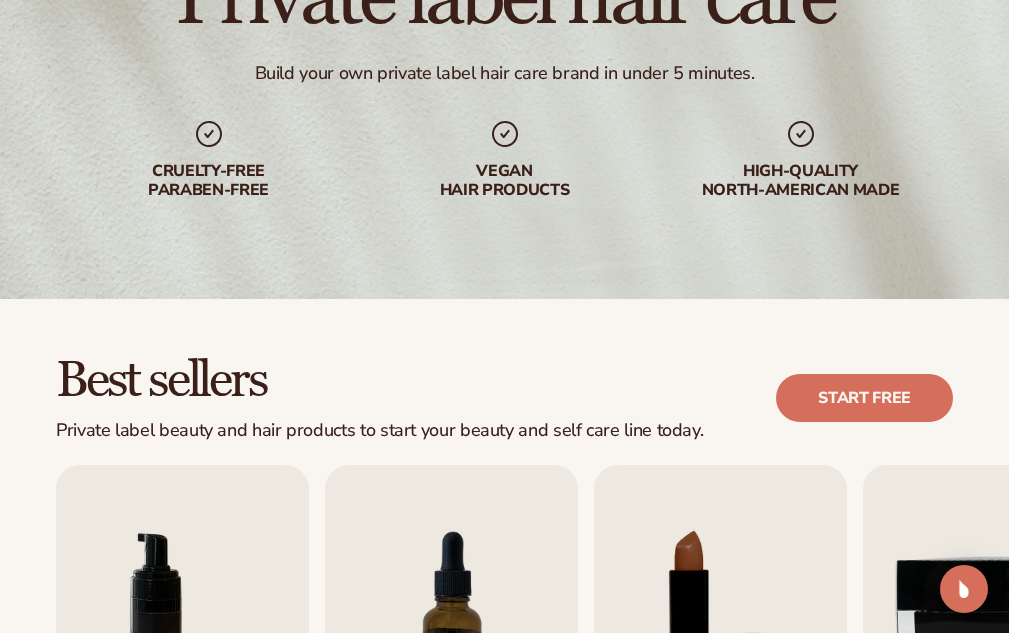 scroll, scrollTop: 0, scrollLeft: 0, axis: both 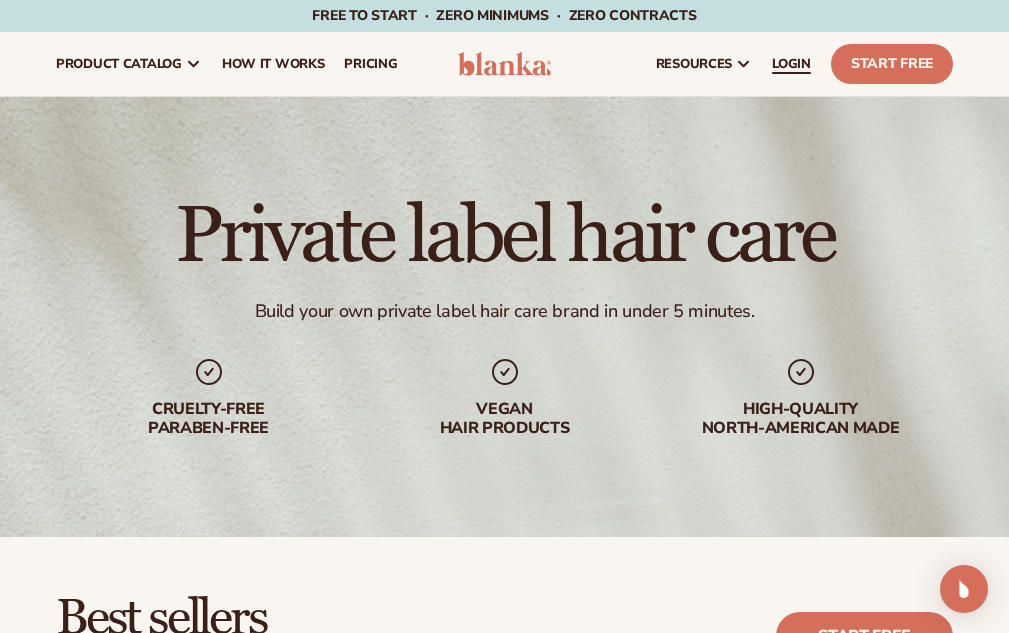 click on "LOGIN" at bounding box center [791, 64] 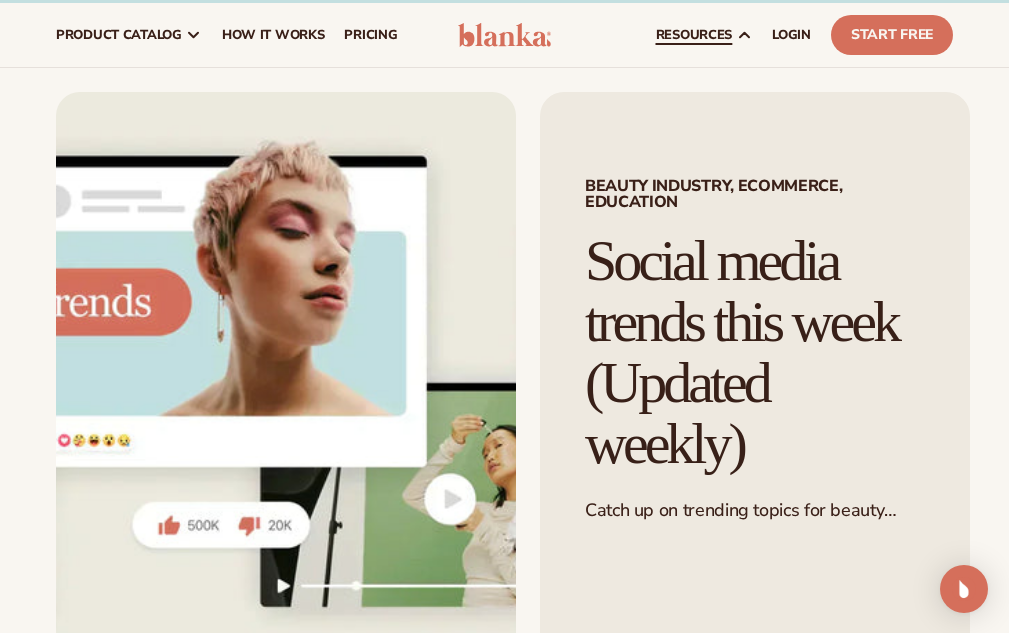 scroll, scrollTop: 0, scrollLeft: 0, axis: both 